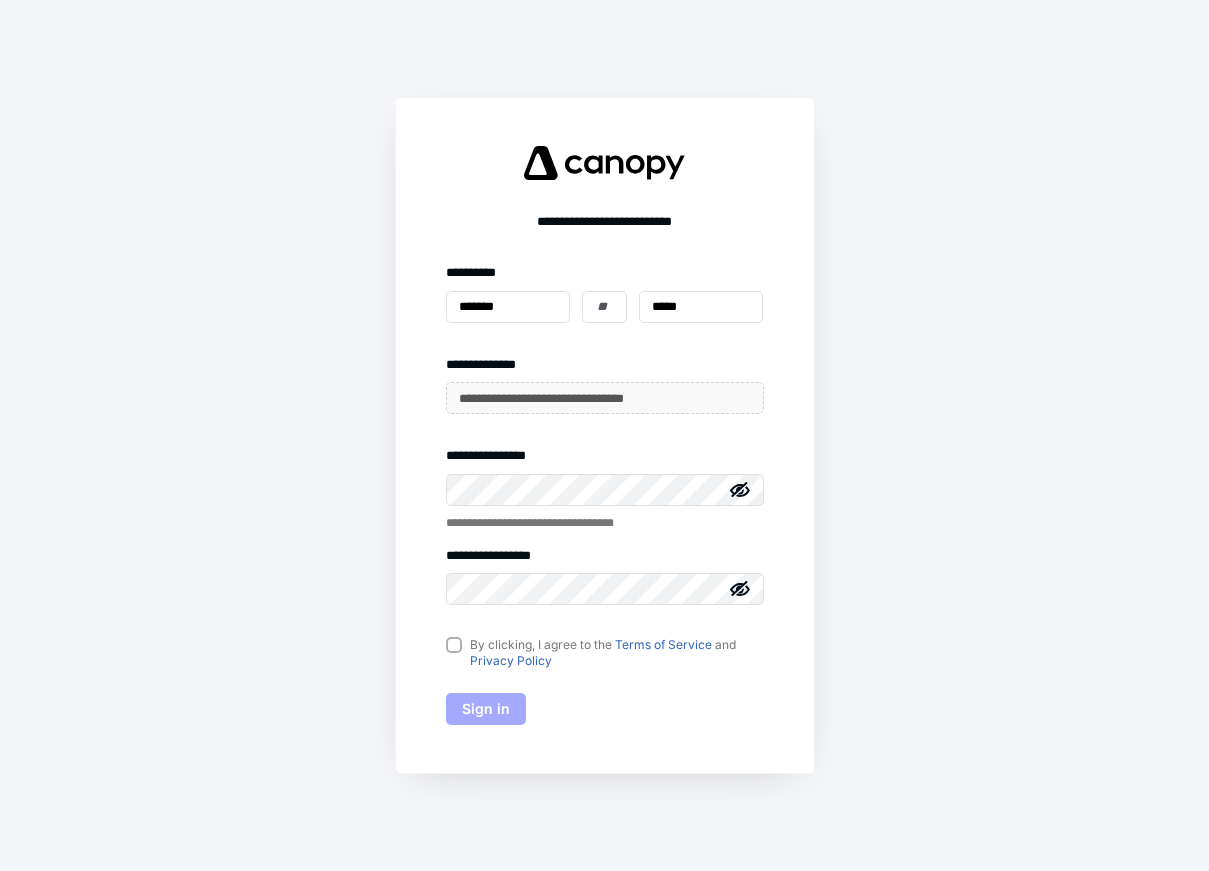 scroll, scrollTop: 0, scrollLeft: 0, axis: both 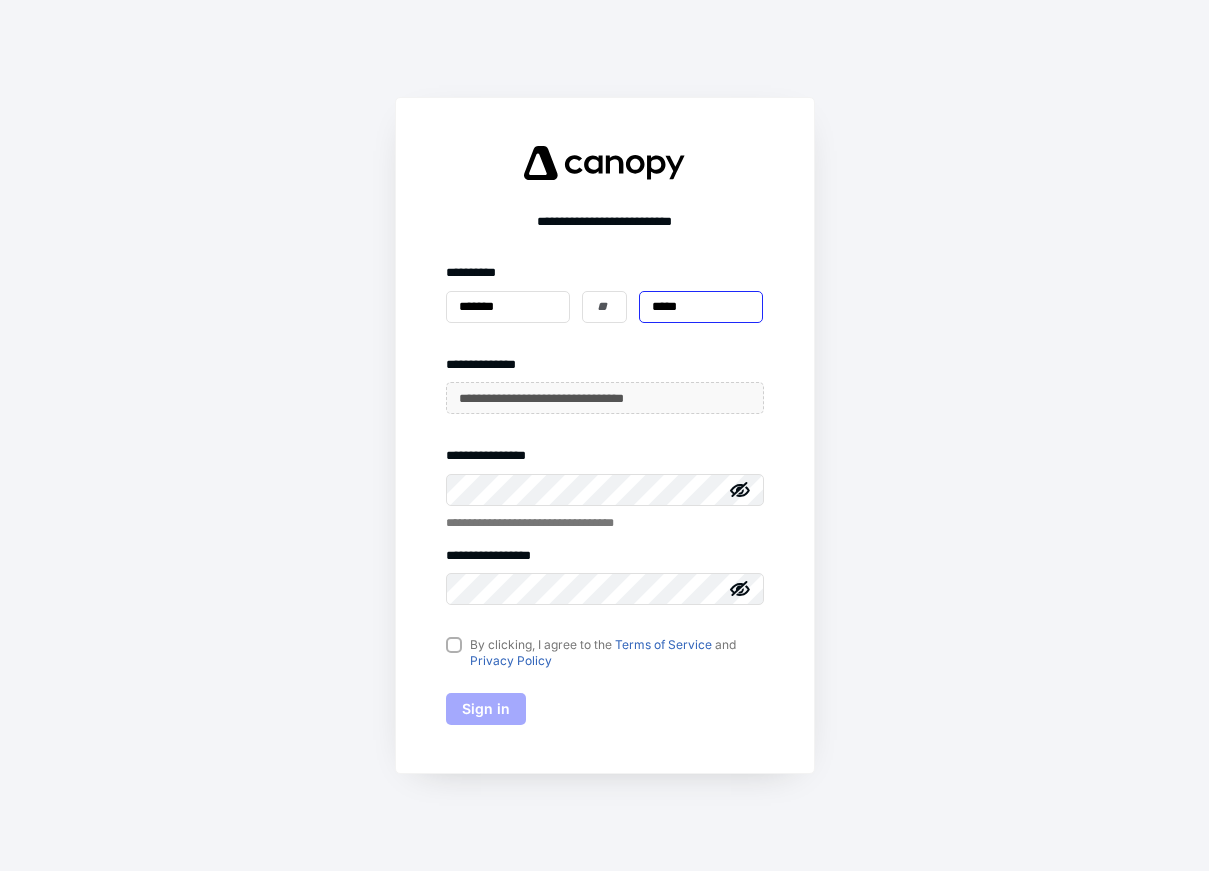 drag, startPoint x: 712, startPoint y: 304, endPoint x: 629, endPoint y: 303, distance: 83.00603 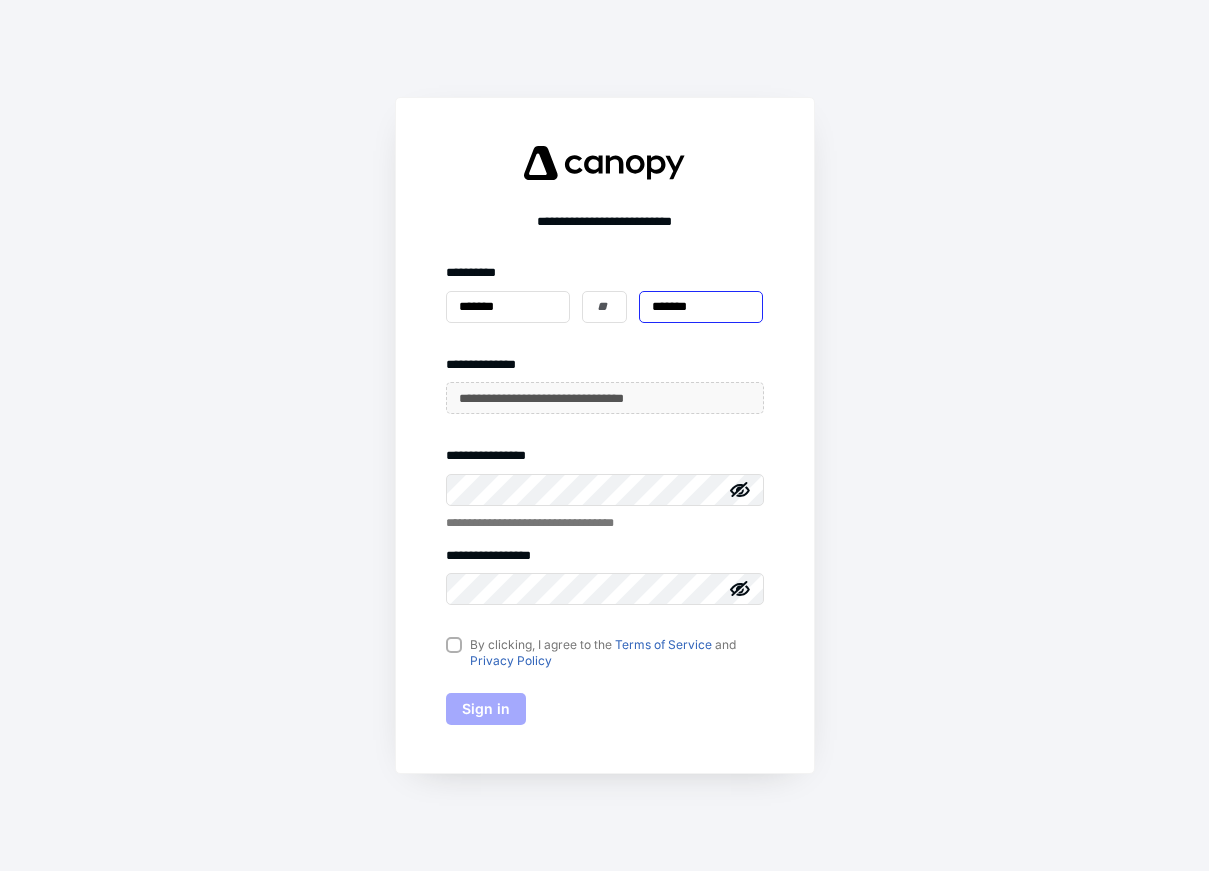 type on "*******" 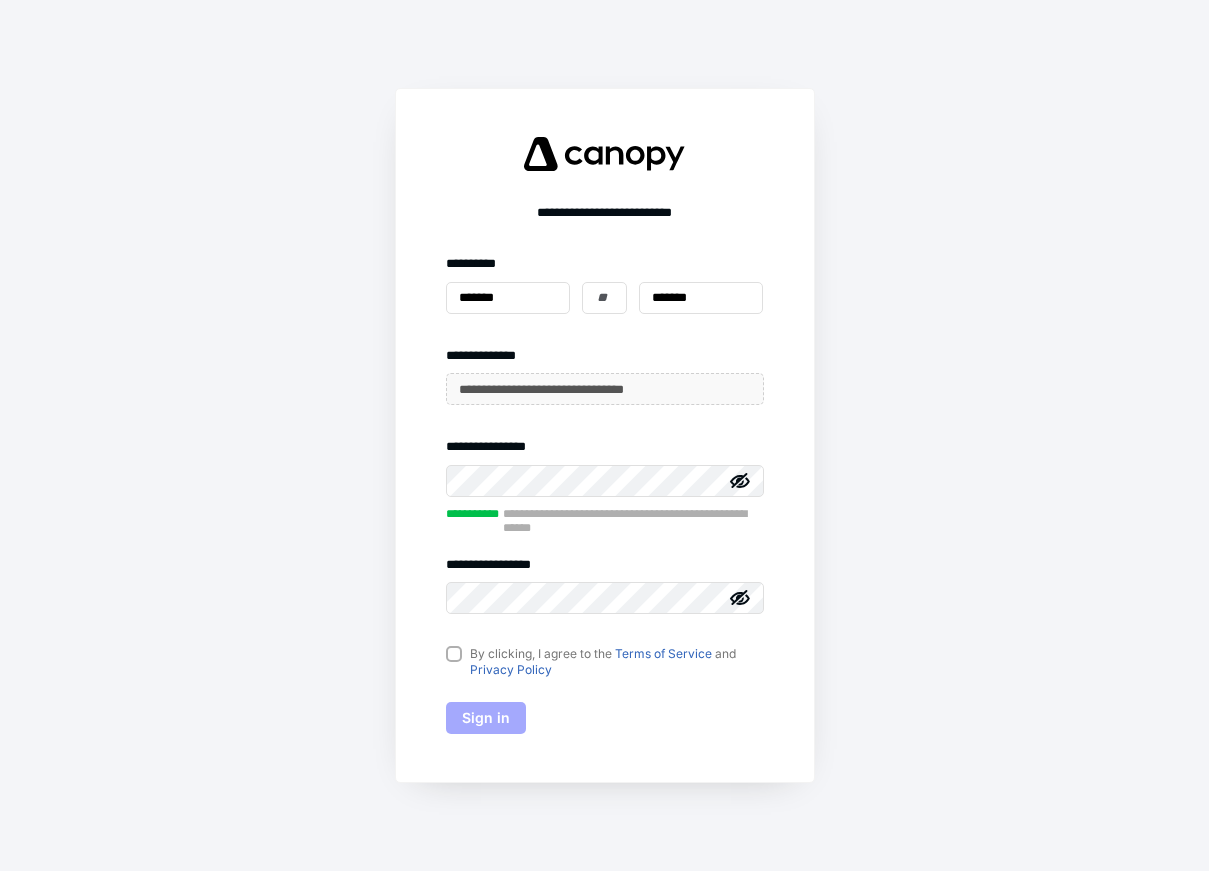 click on "By clicking, I agree to the   Terms of Service   and   Privacy Policy" at bounding box center [605, 662] 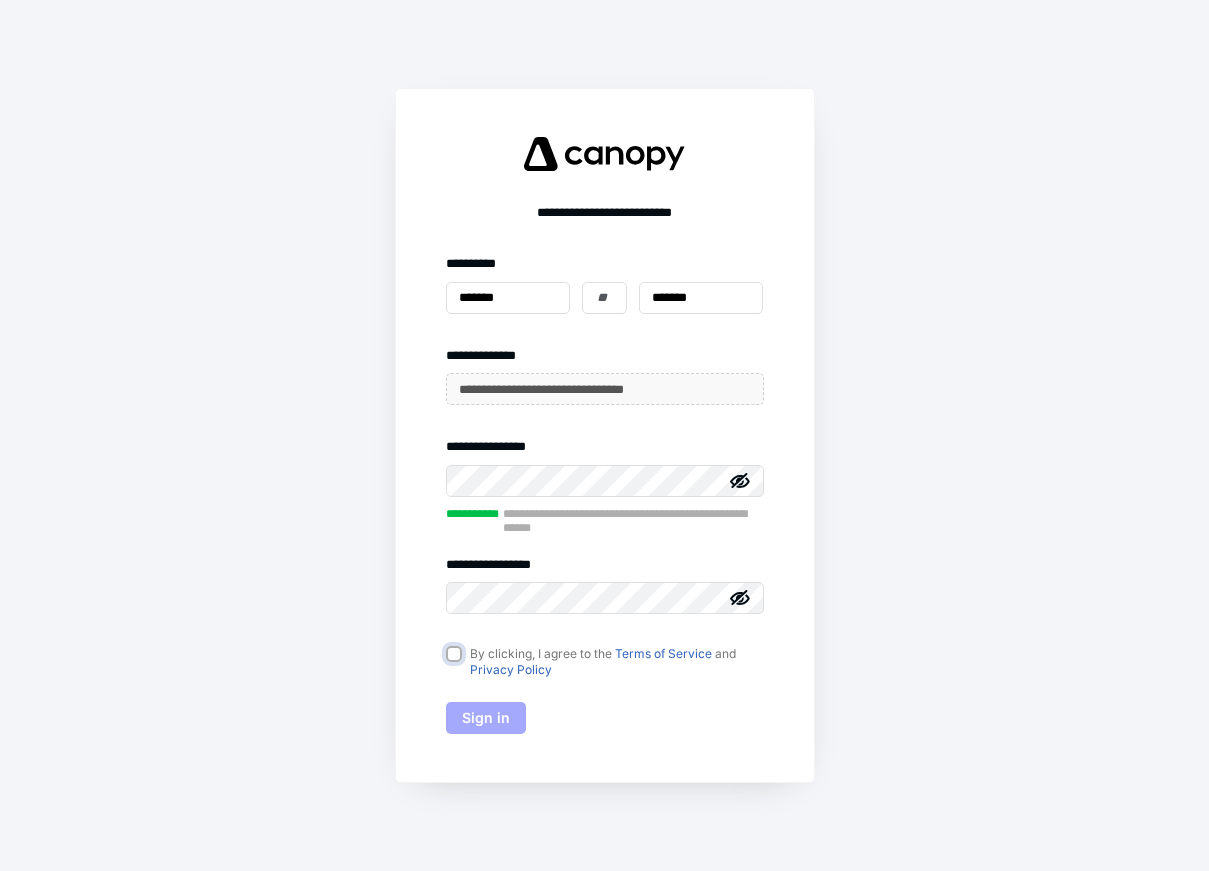 click on "By clicking, I agree to the   Terms of Service   and   Privacy Policy" at bounding box center (456, 655) 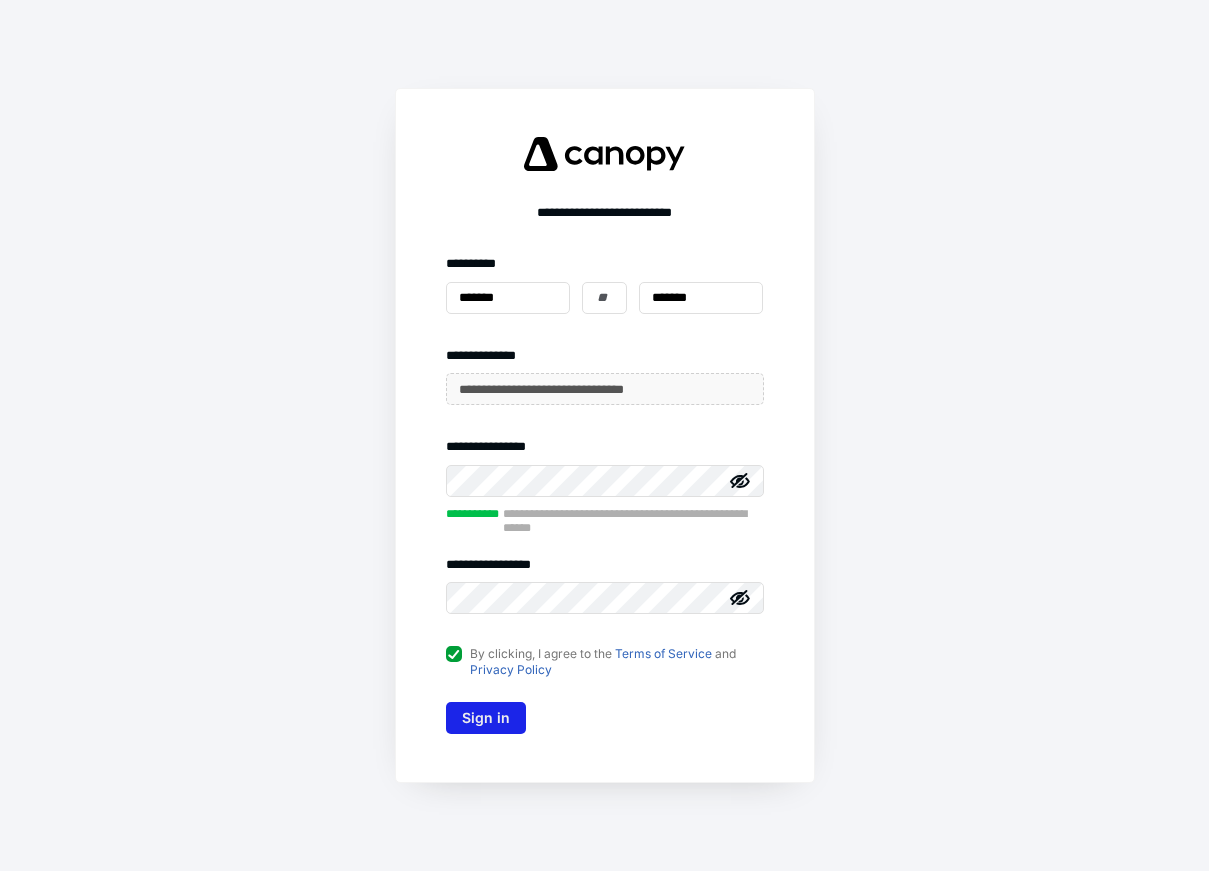 click on "Sign in" at bounding box center (486, 718) 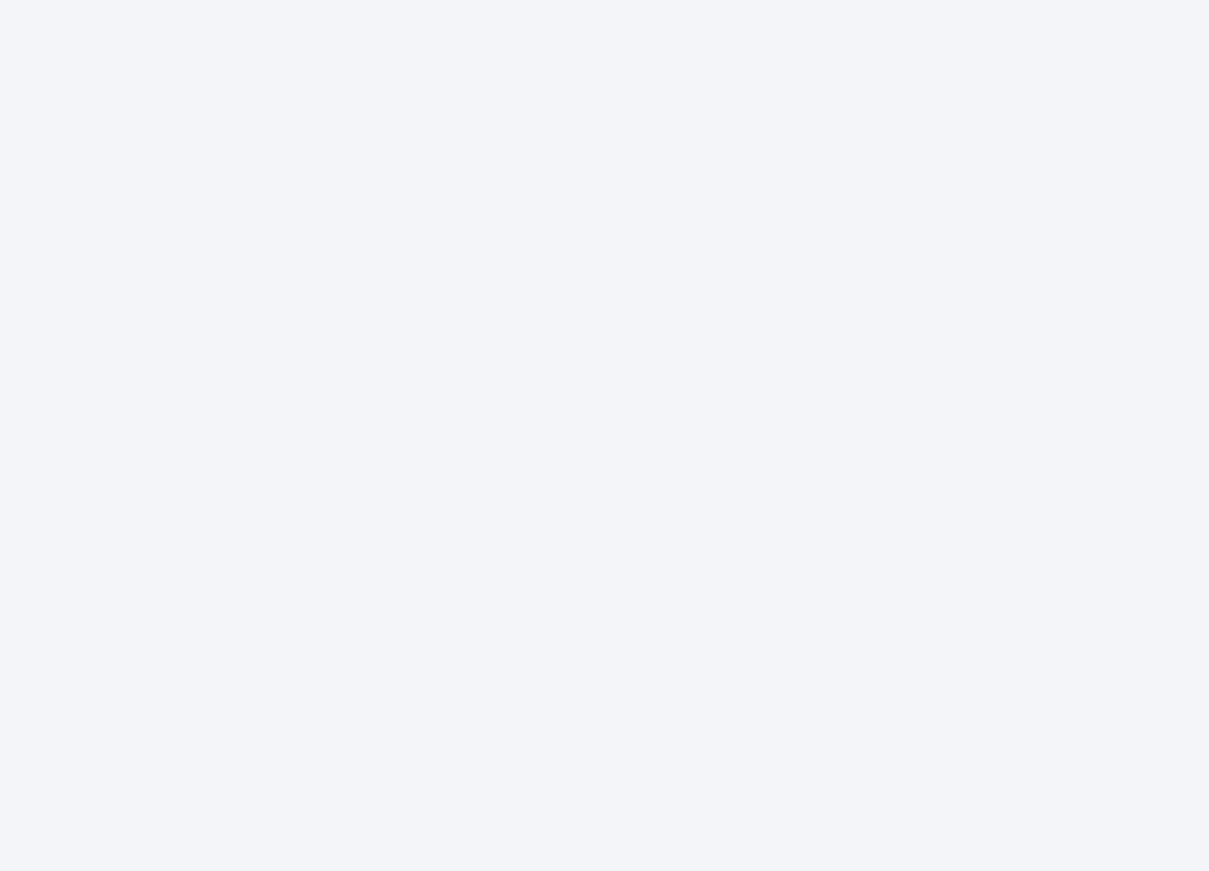 scroll, scrollTop: 0, scrollLeft: 0, axis: both 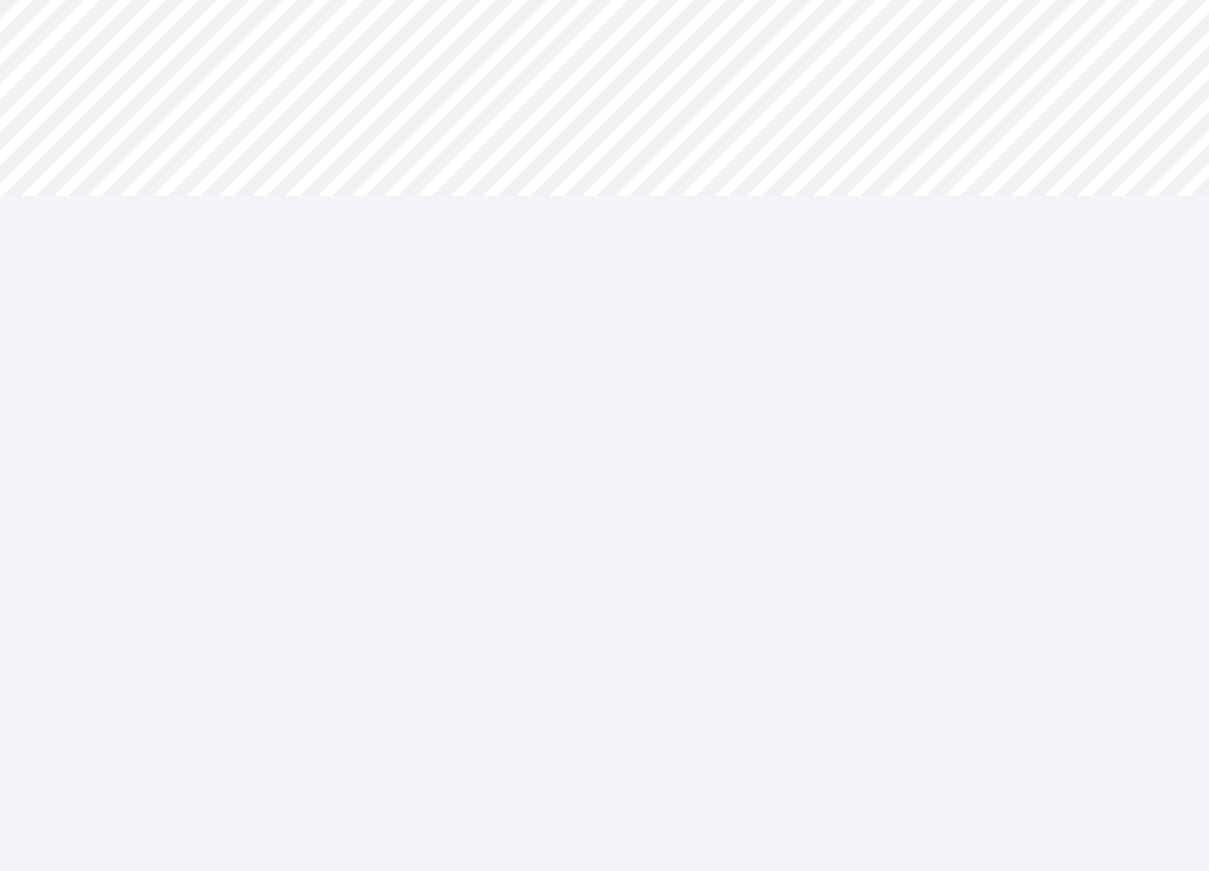 click on "**********" at bounding box center [604, 435] 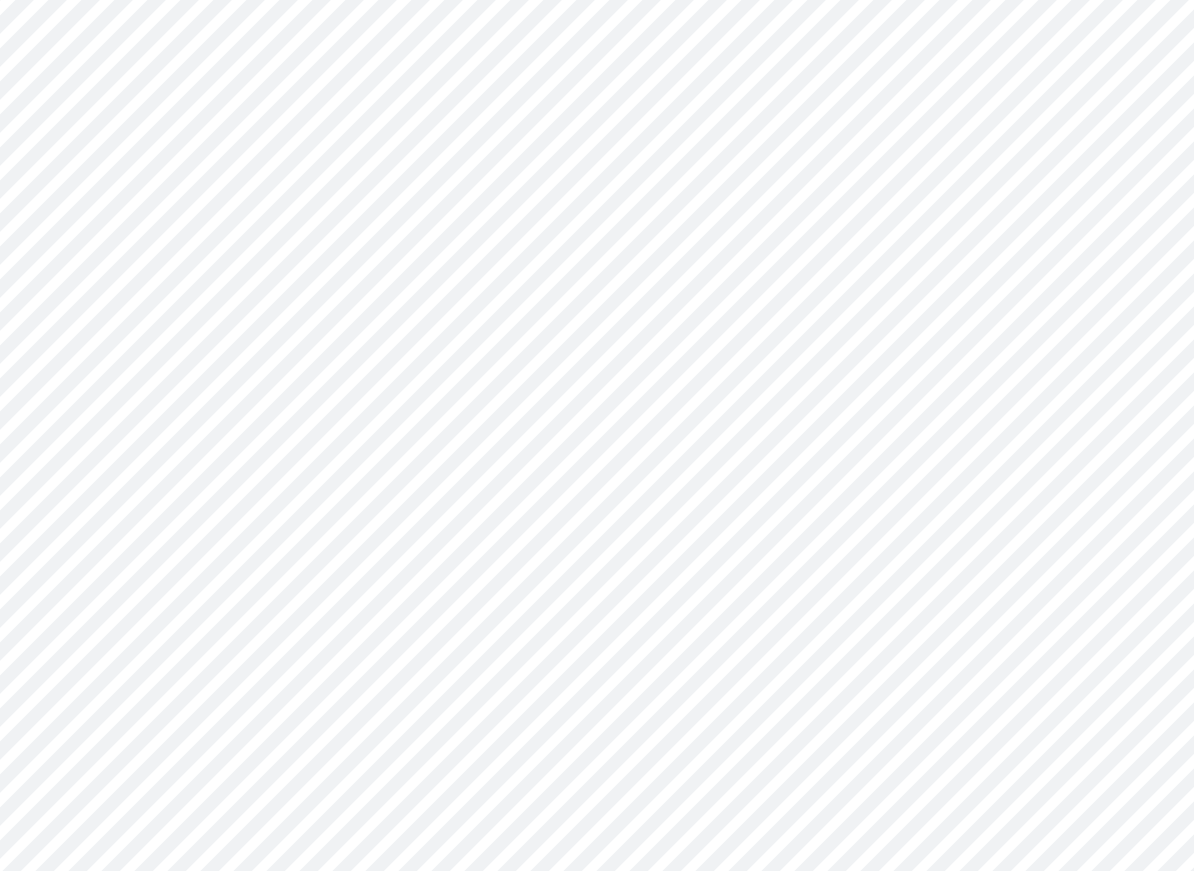 scroll, scrollTop: 317, scrollLeft: 0, axis: vertical 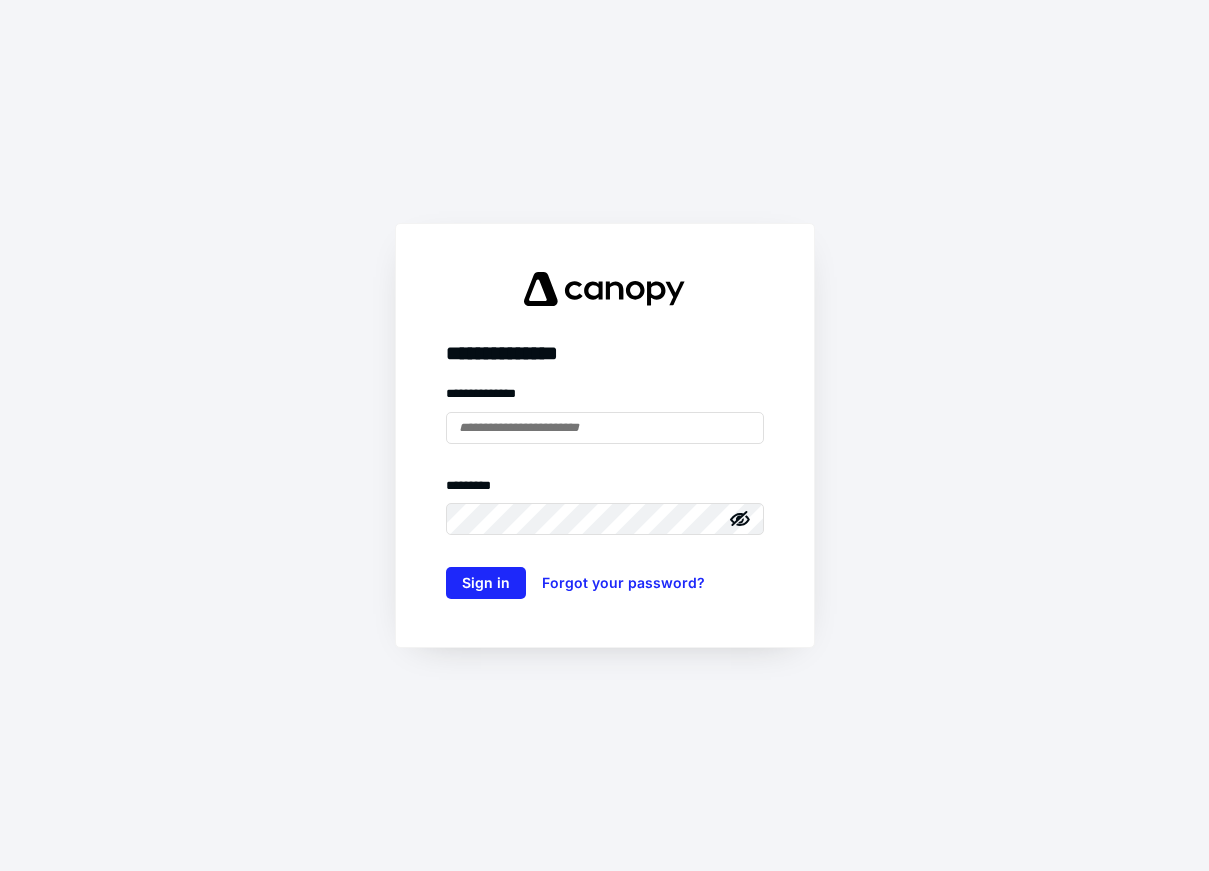 type on "*******" 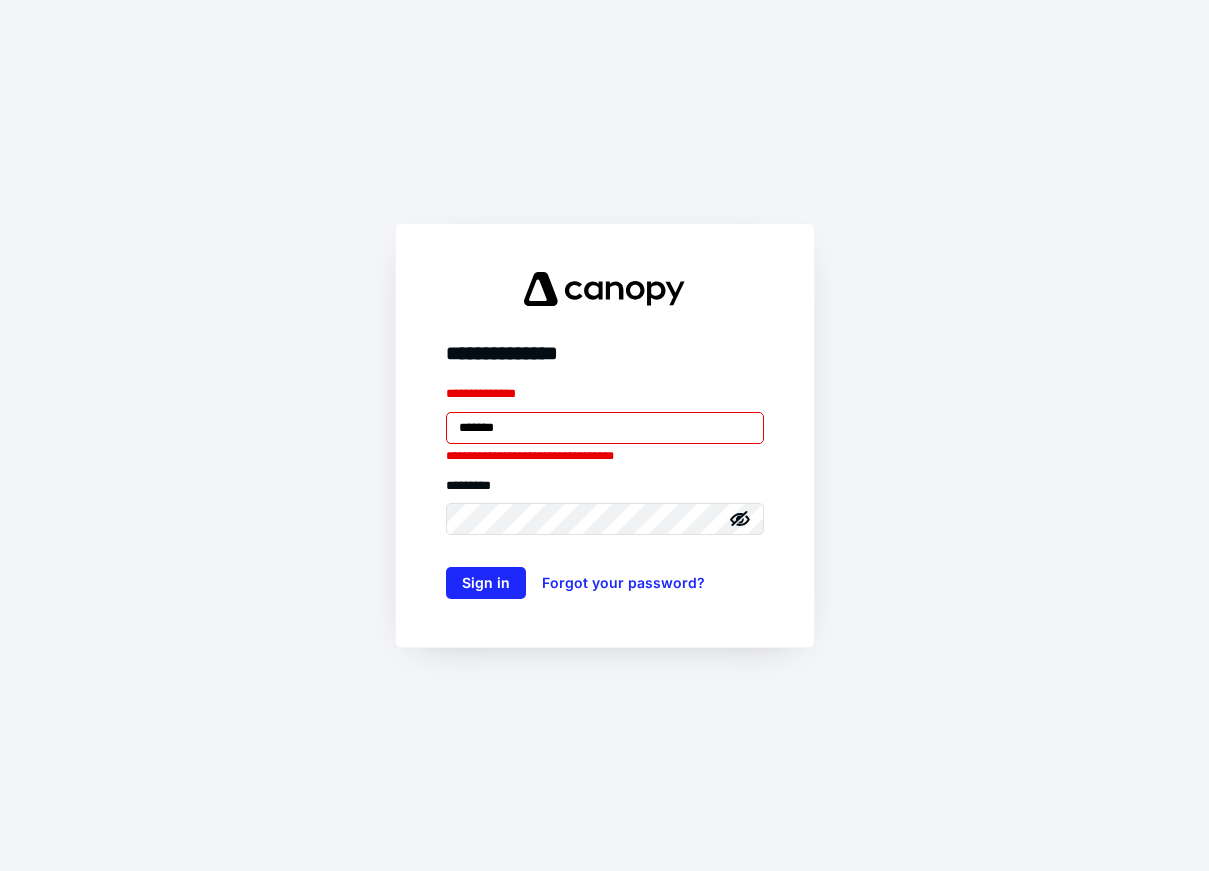 click 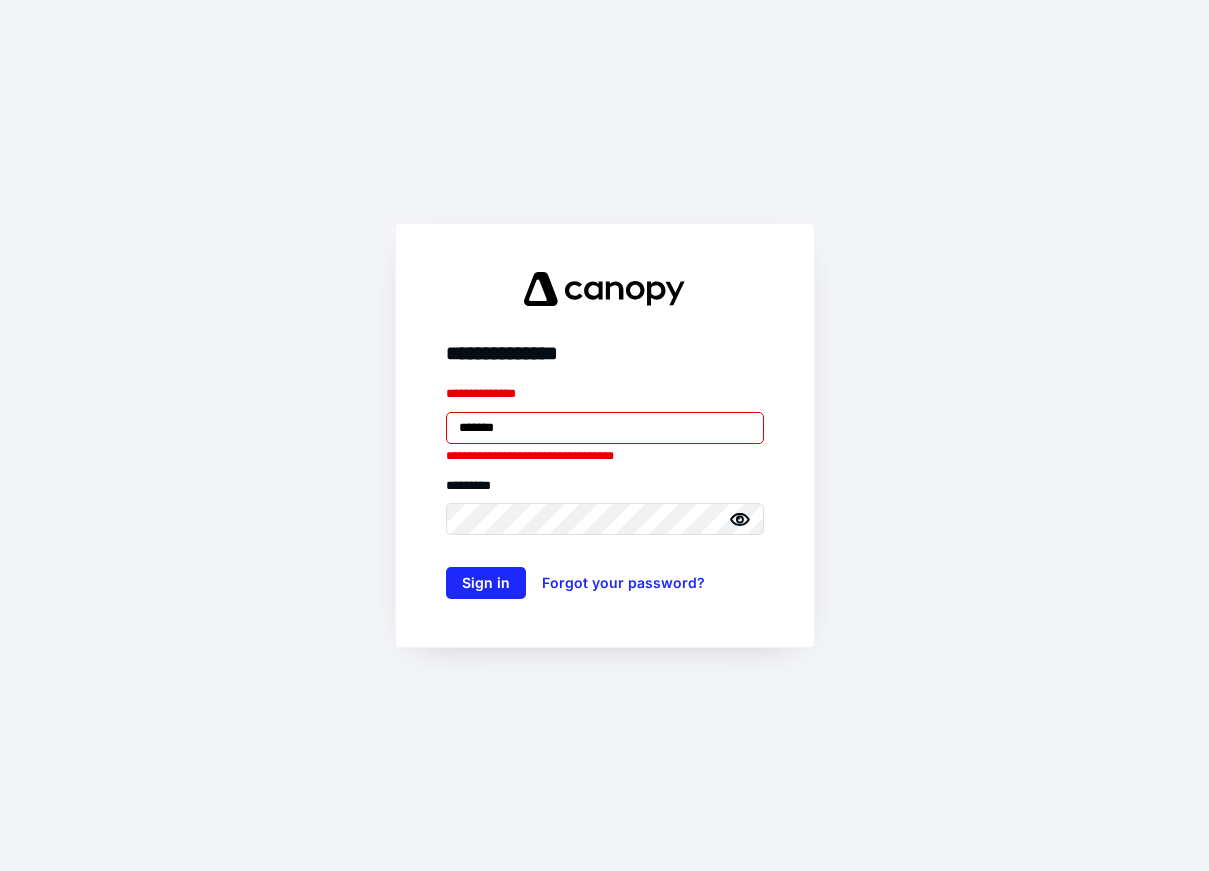 click on "**********" at bounding box center [605, 435] 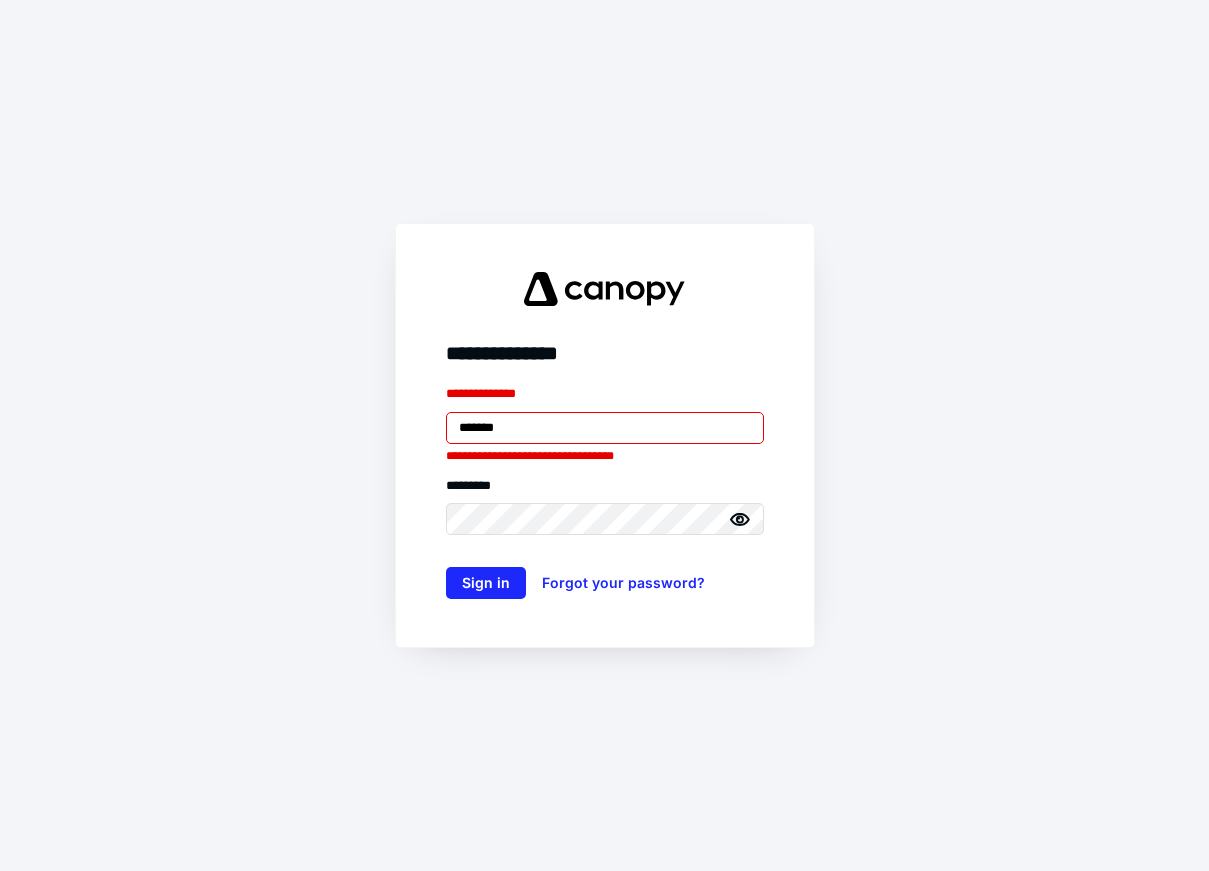 click on "**********" at bounding box center [605, 398] 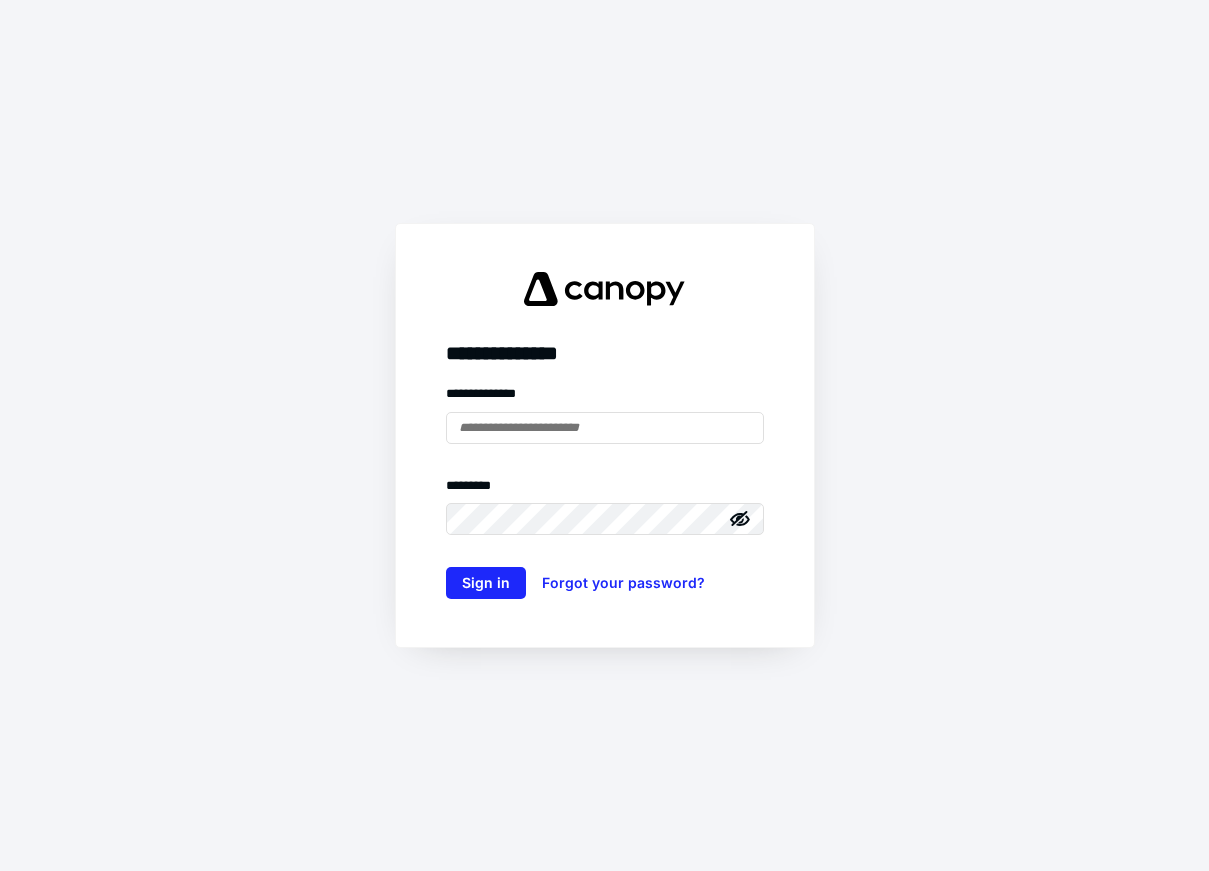 scroll, scrollTop: 0, scrollLeft: 0, axis: both 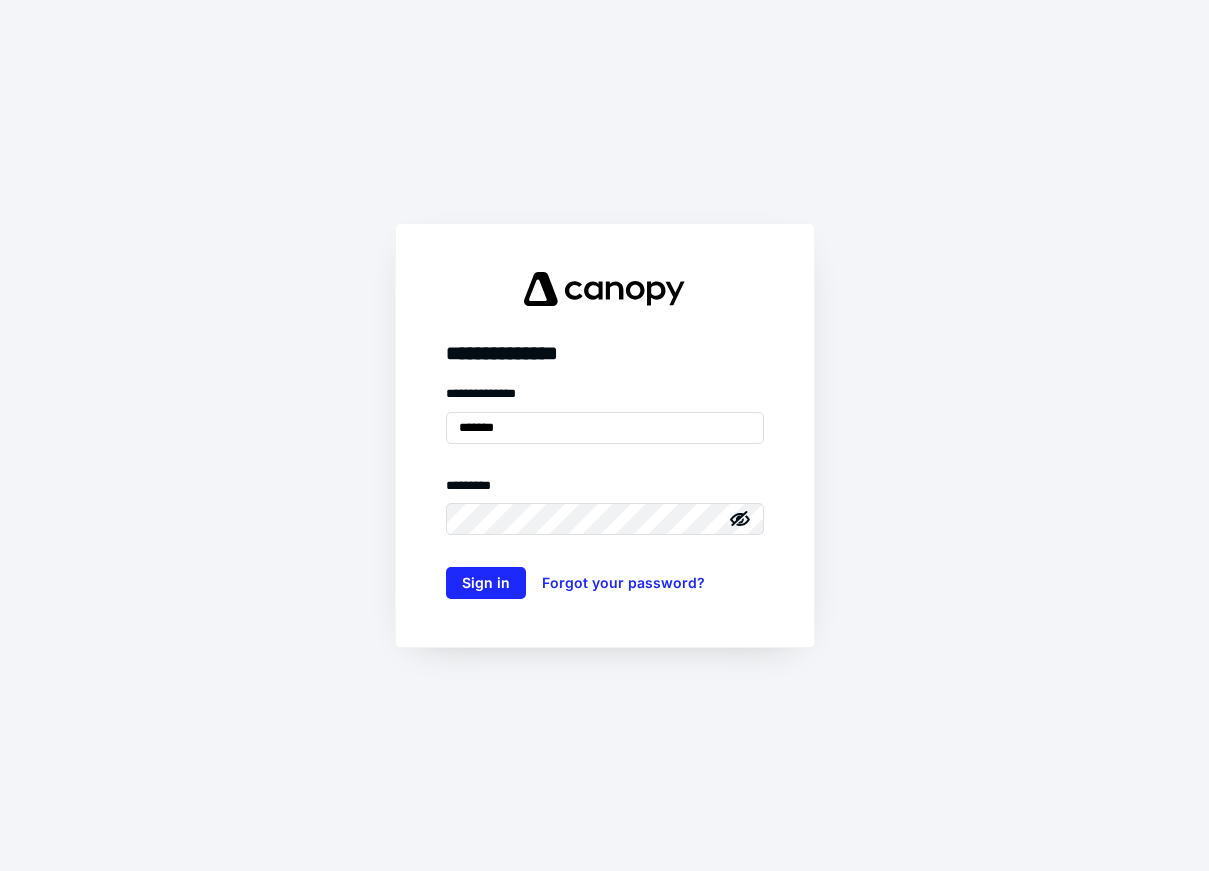 drag, startPoint x: 534, startPoint y: 426, endPoint x: 419, endPoint y: 425, distance: 115.00435 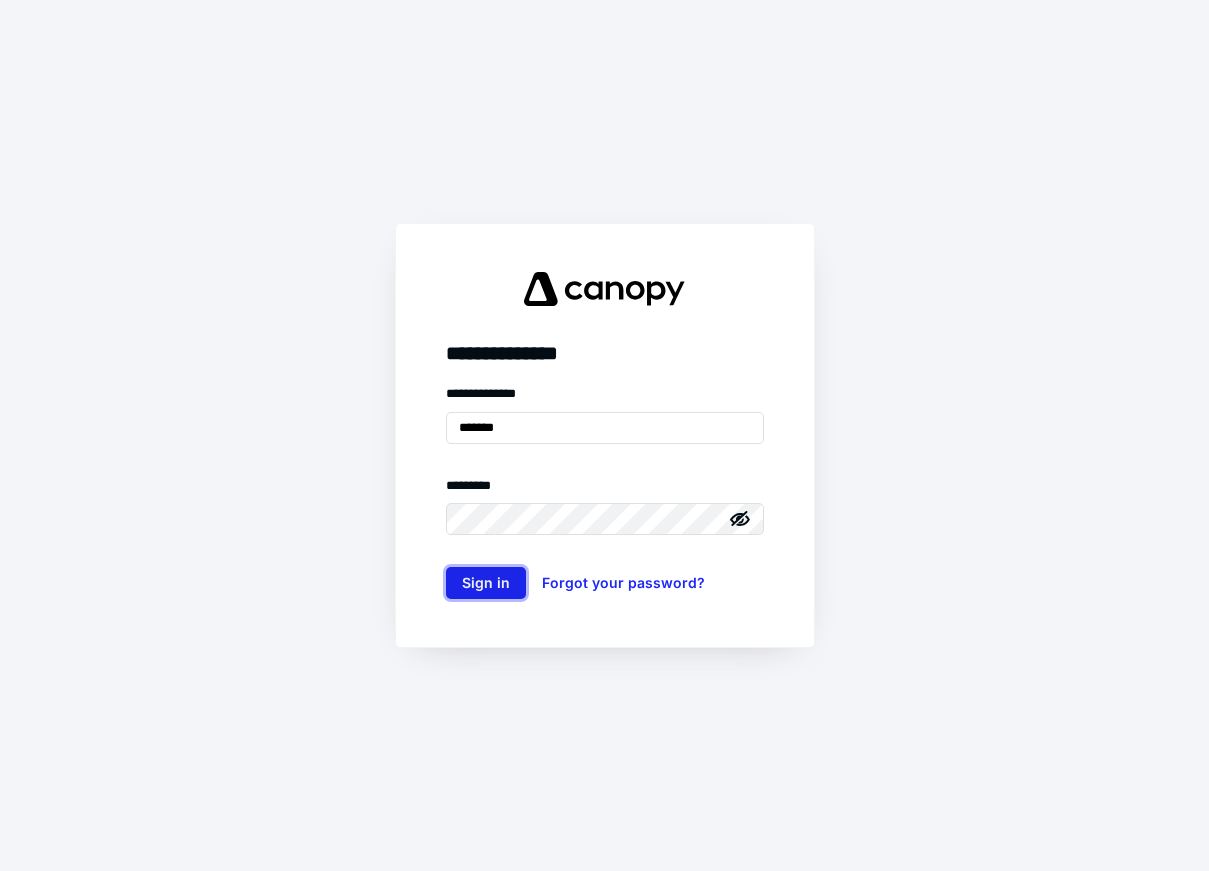 click on "Sign in" at bounding box center [486, 583] 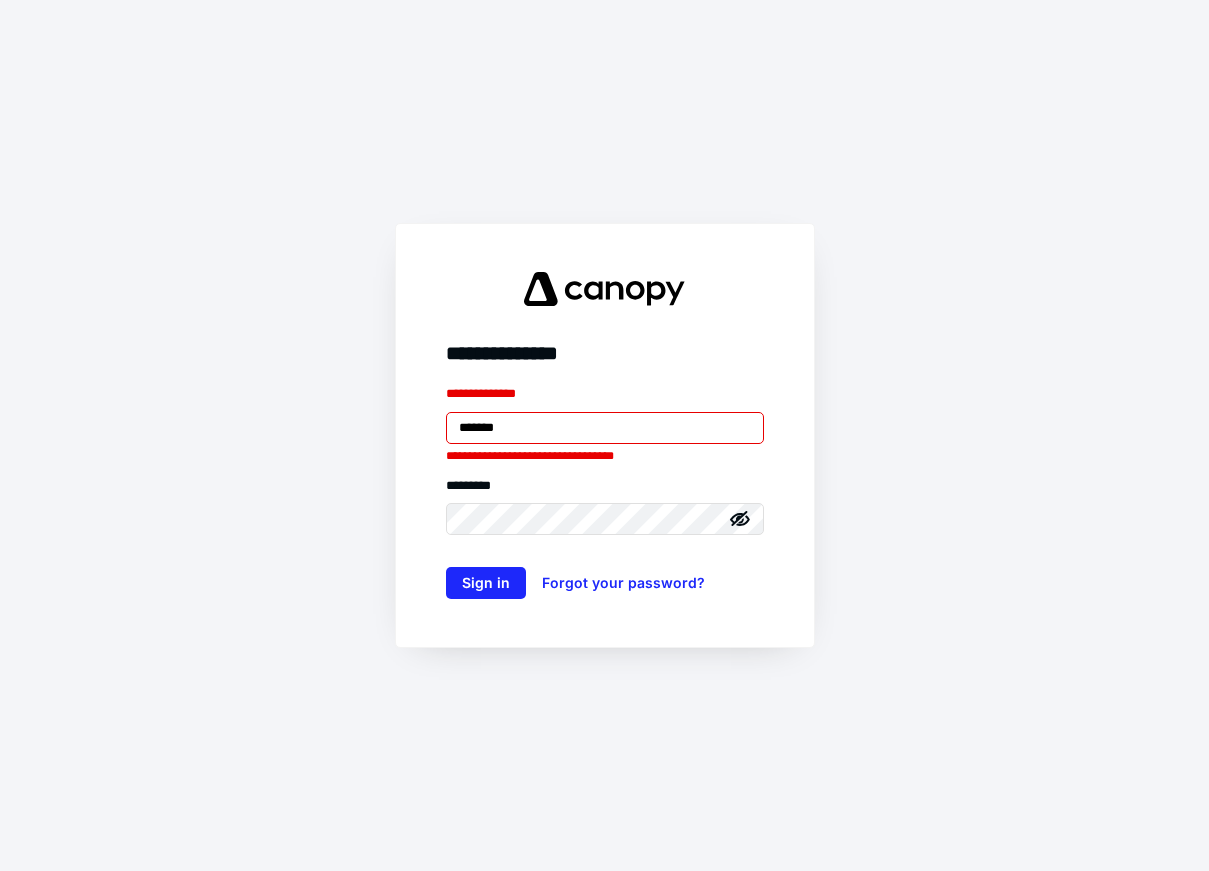 click on "**********" at bounding box center [604, 435] 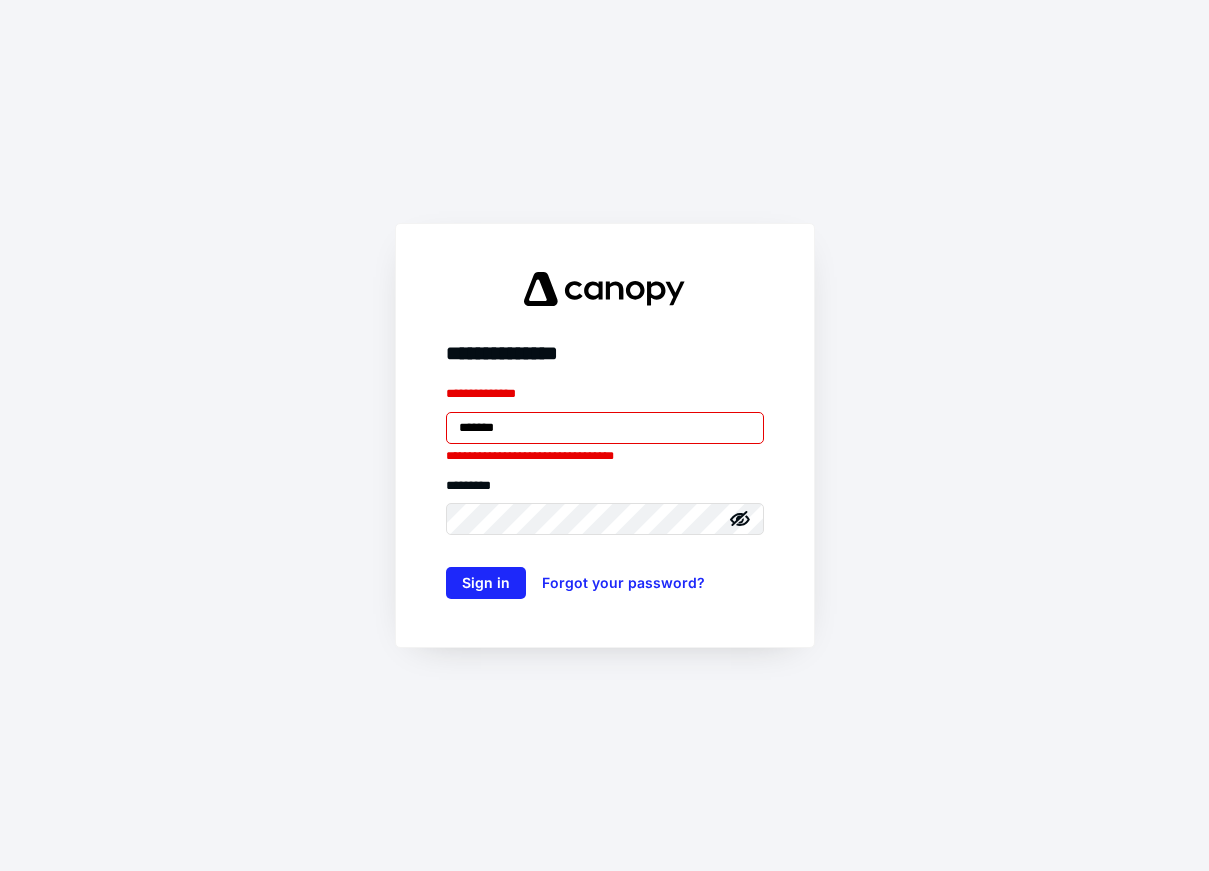 drag, startPoint x: 536, startPoint y: 426, endPoint x: 432, endPoint y: 430, distance: 104.0769 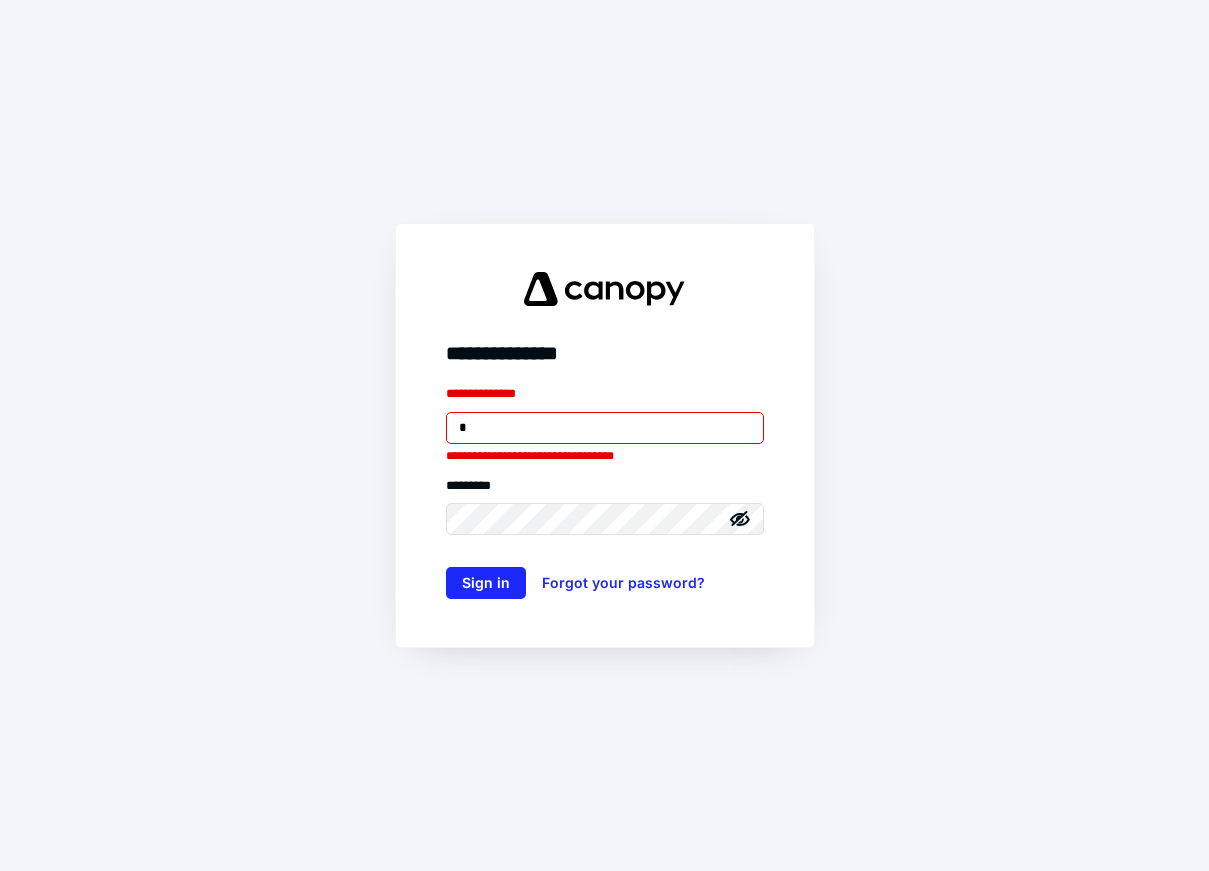 type on "**********" 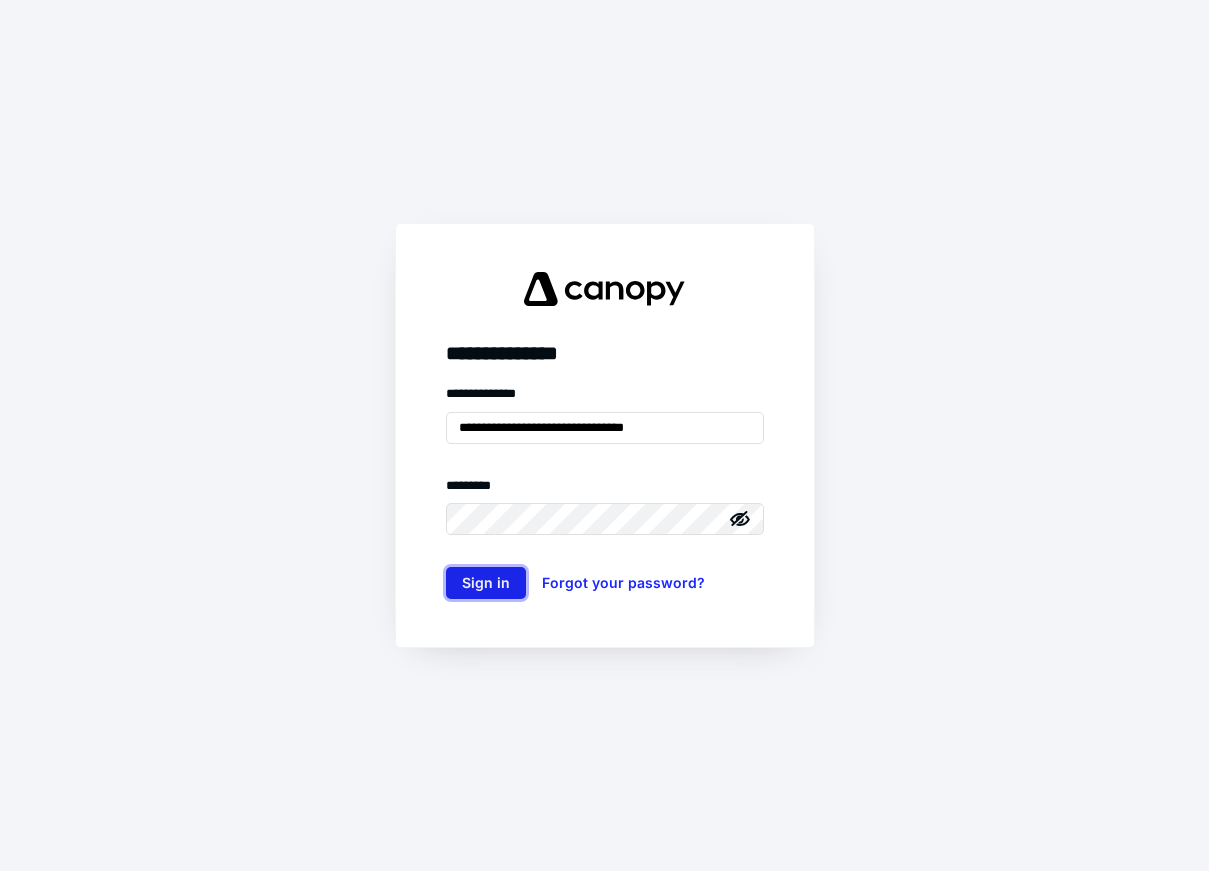 click on "Sign in" at bounding box center [486, 583] 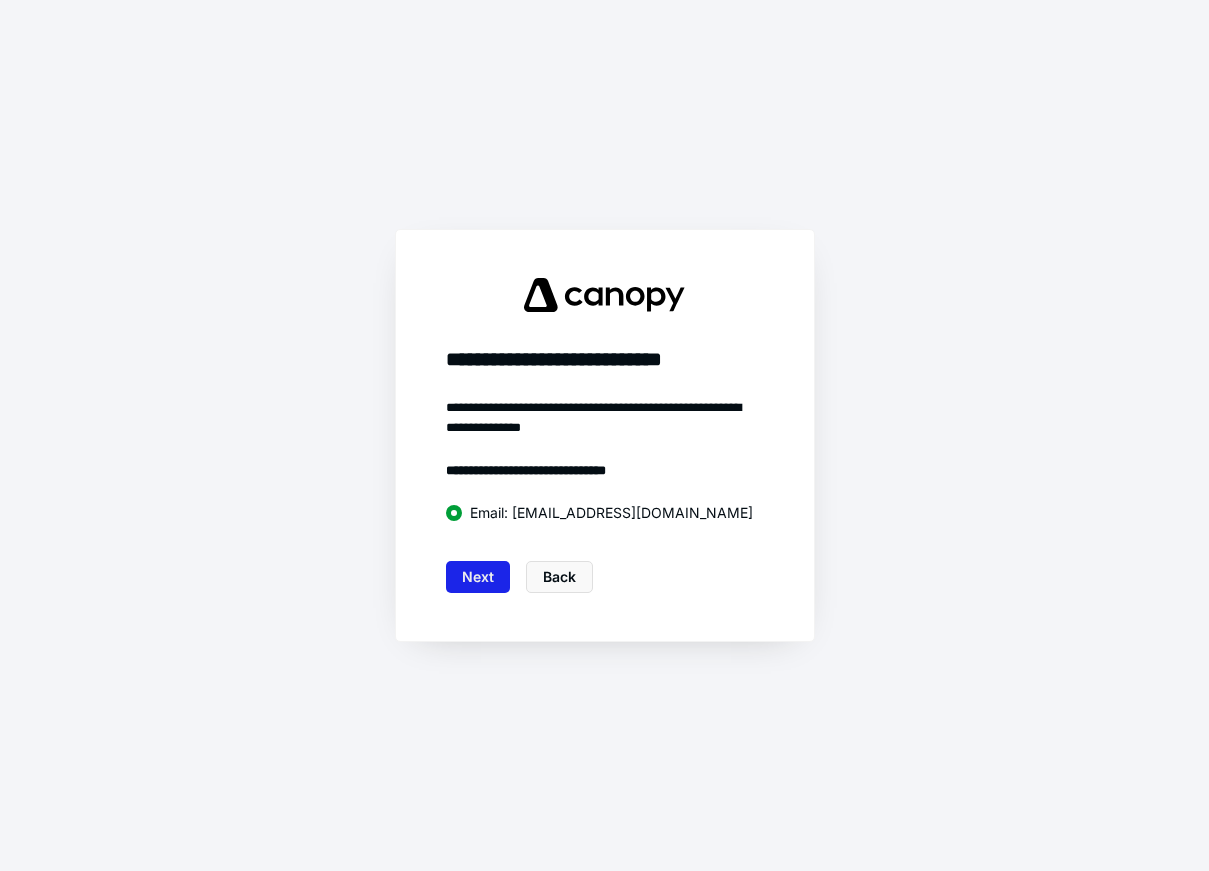 click on "Next" at bounding box center [478, 577] 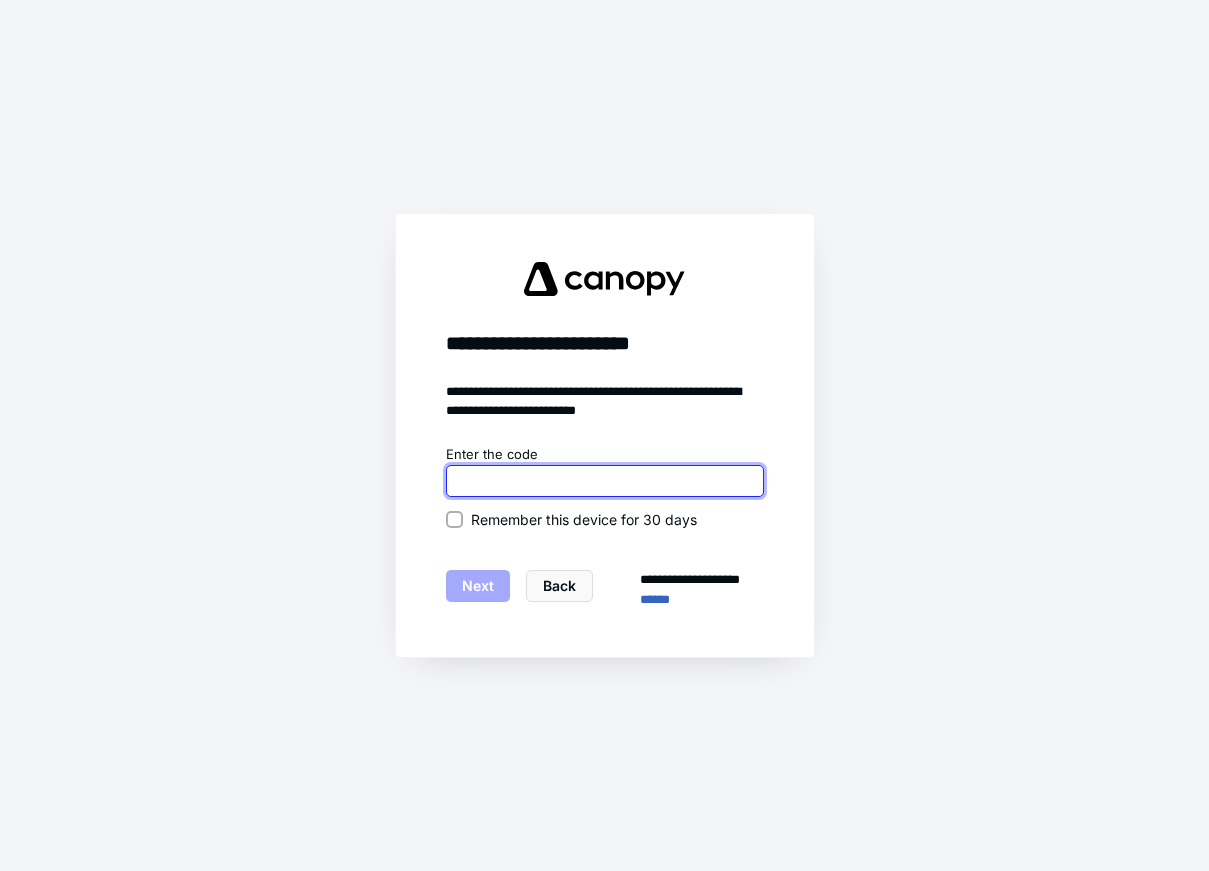 click at bounding box center (605, 481) 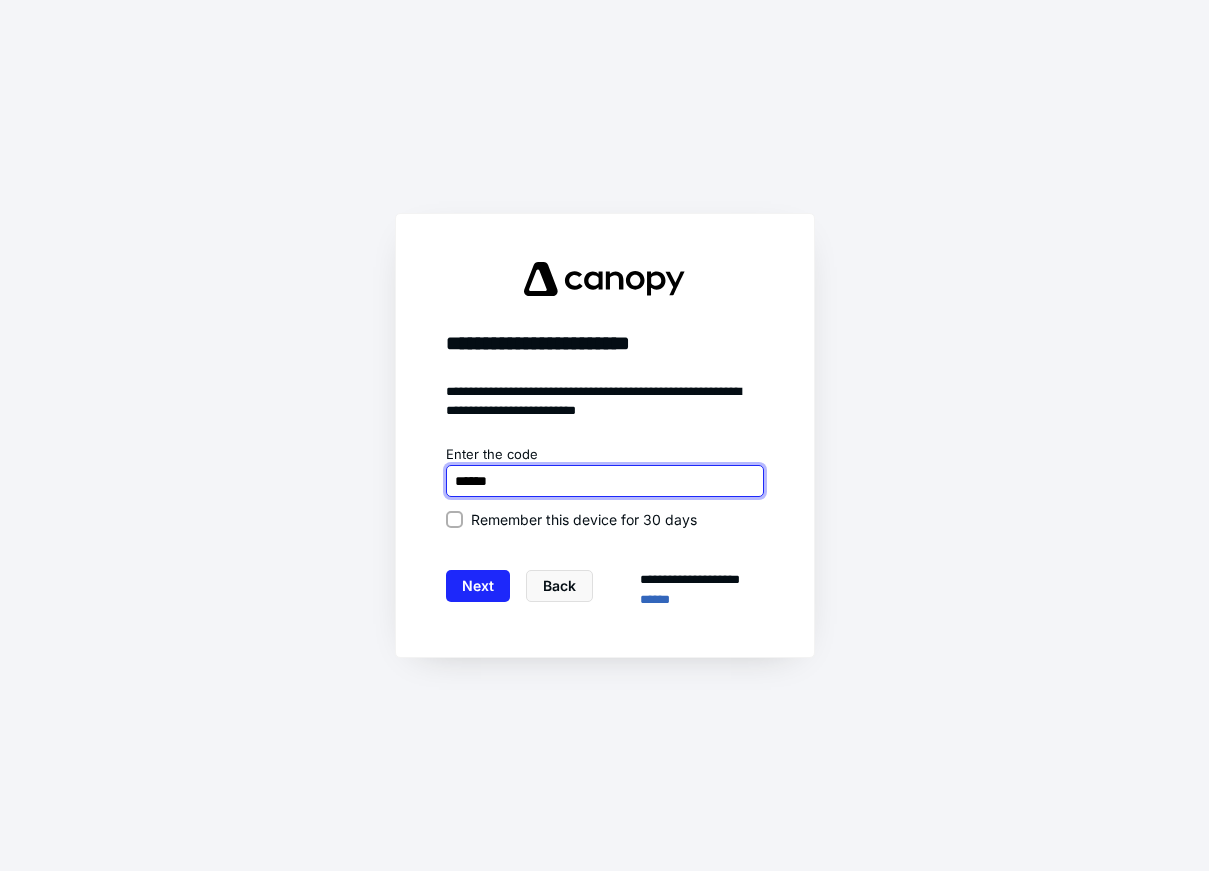 type on "******" 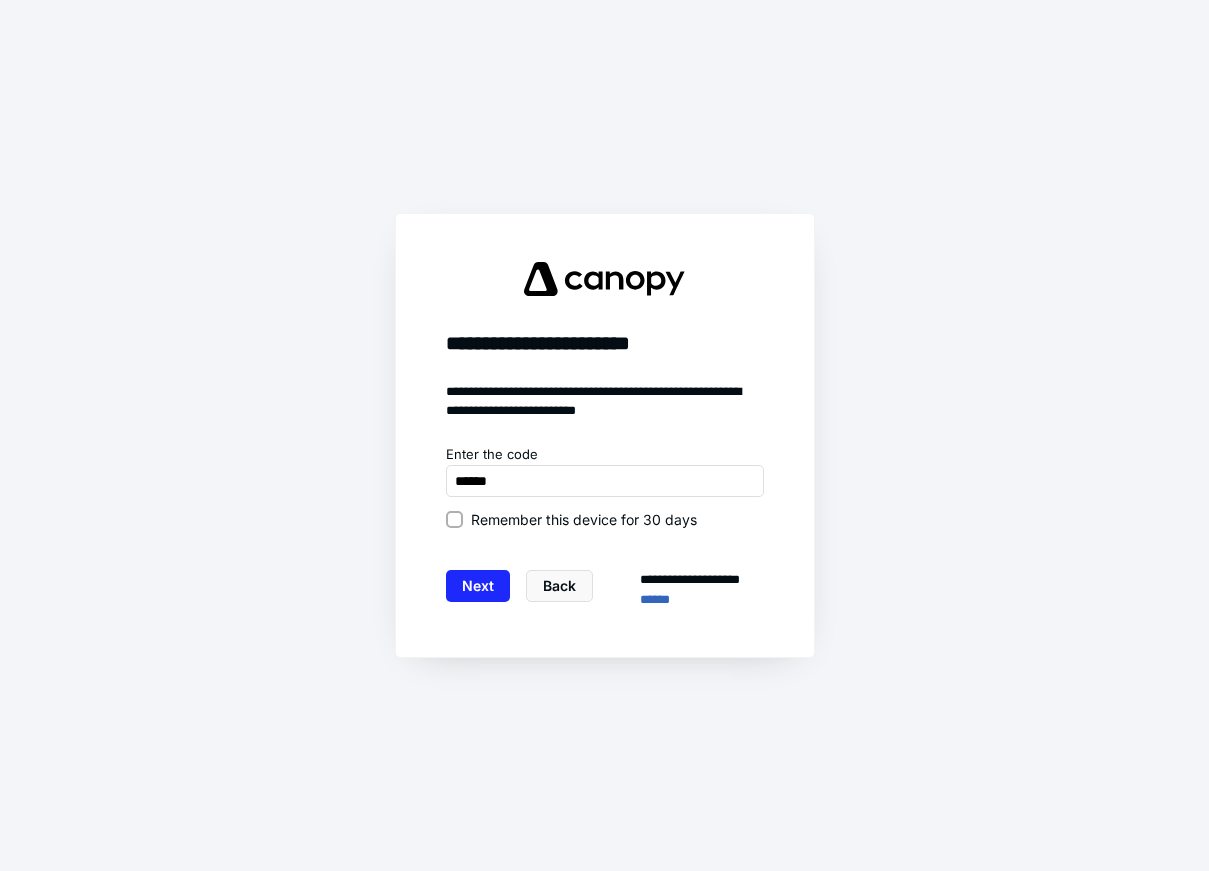 click 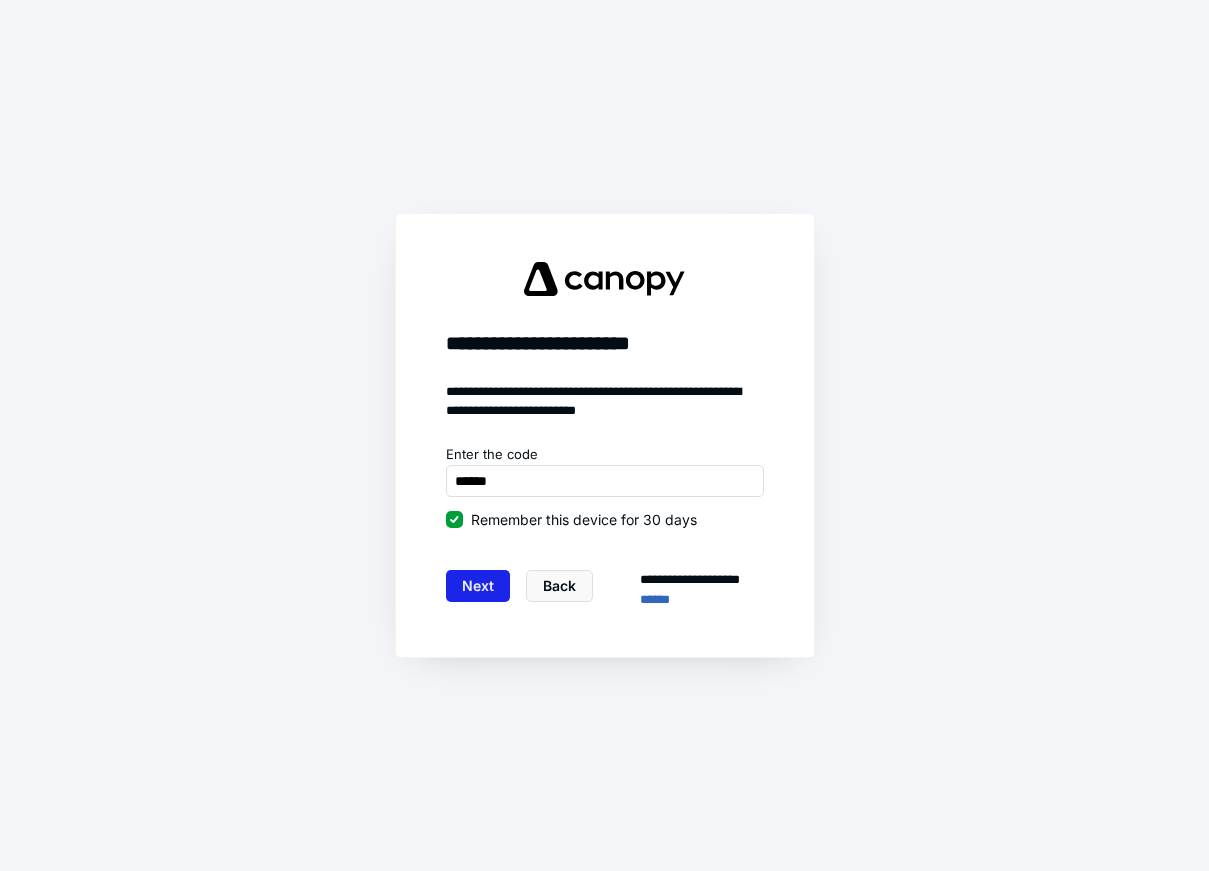 click on "Next" at bounding box center [478, 586] 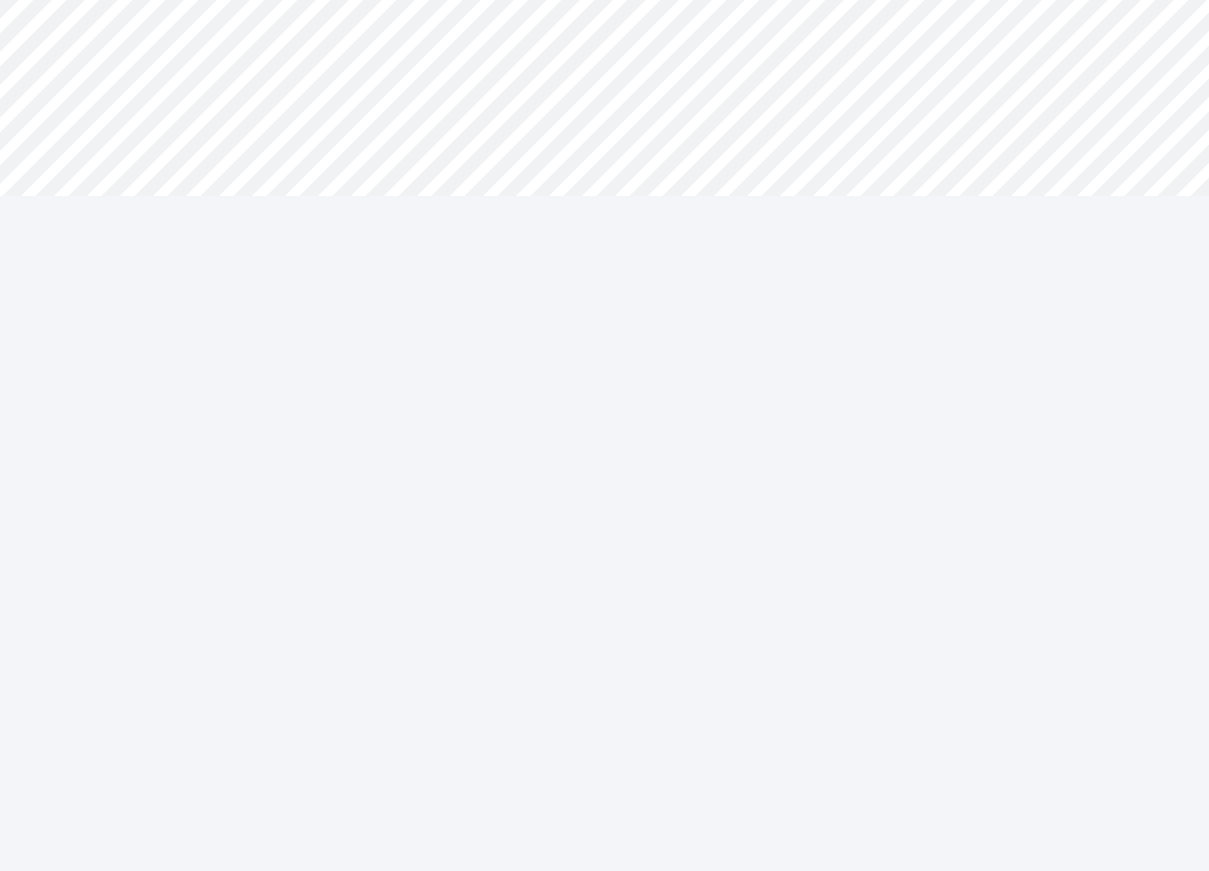 scroll, scrollTop: 0, scrollLeft: 0, axis: both 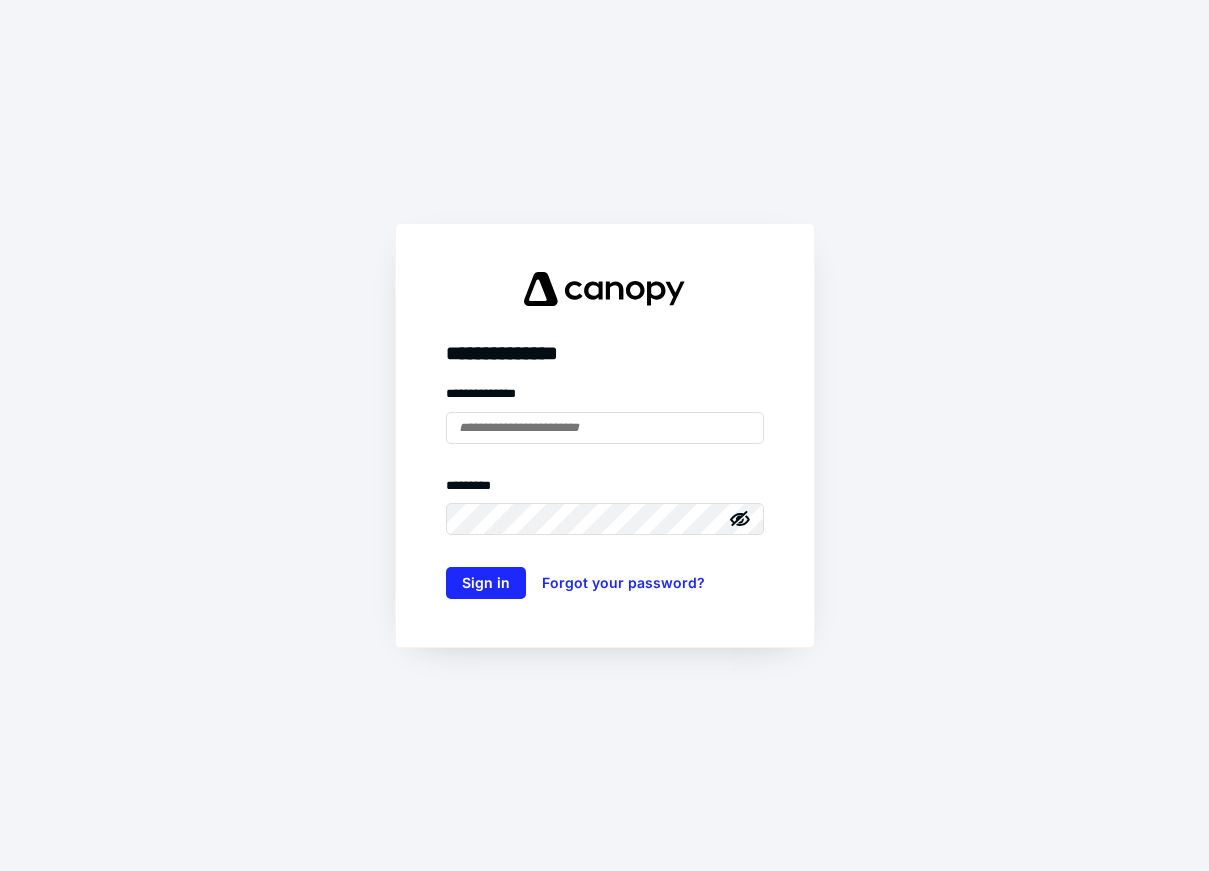 type on "**********" 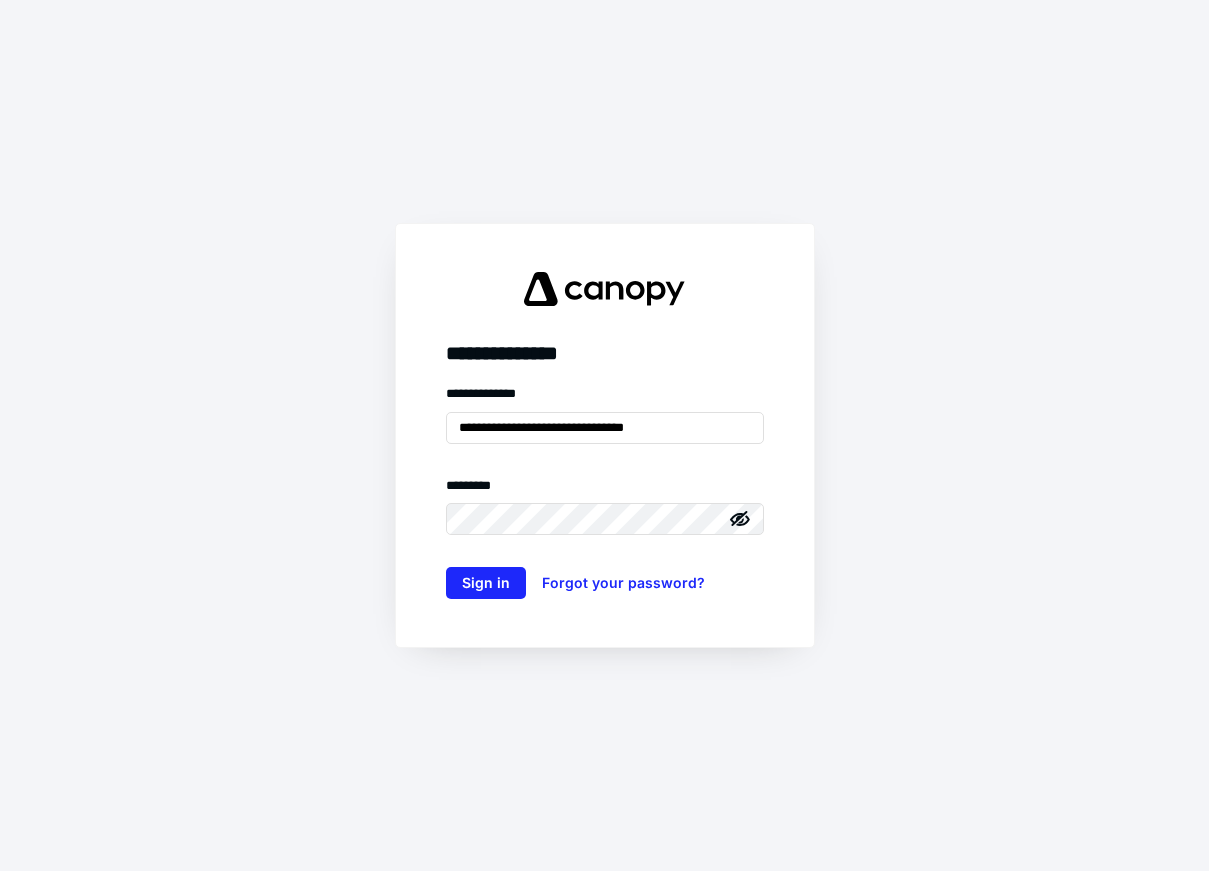 click 